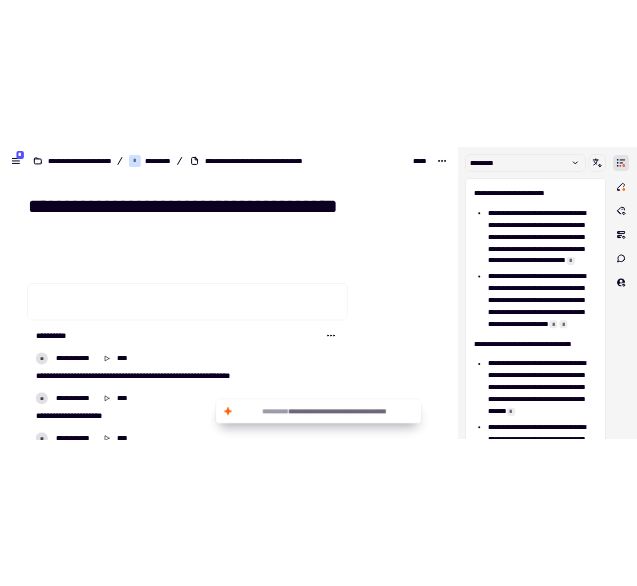 scroll, scrollTop: 0, scrollLeft: 0, axis: both 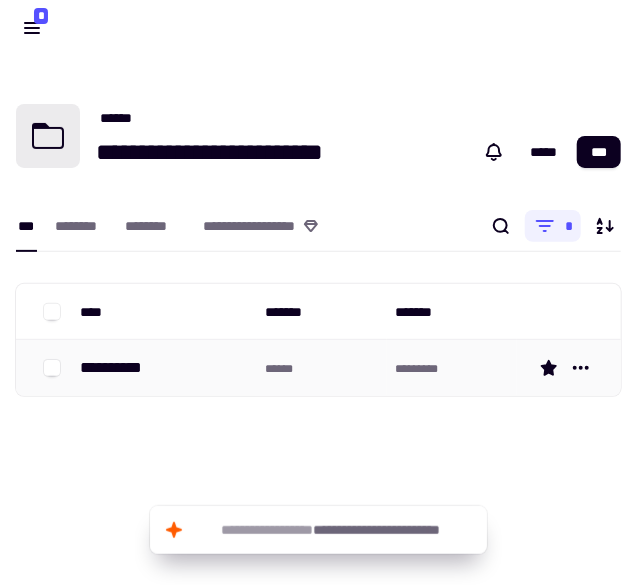 click on "**********" at bounding box center (118, 368) 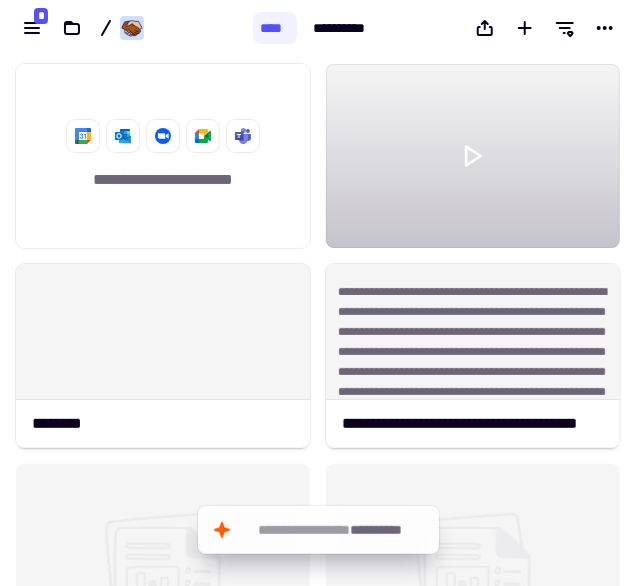 scroll, scrollTop: 523, scrollLeft: 0, axis: vertical 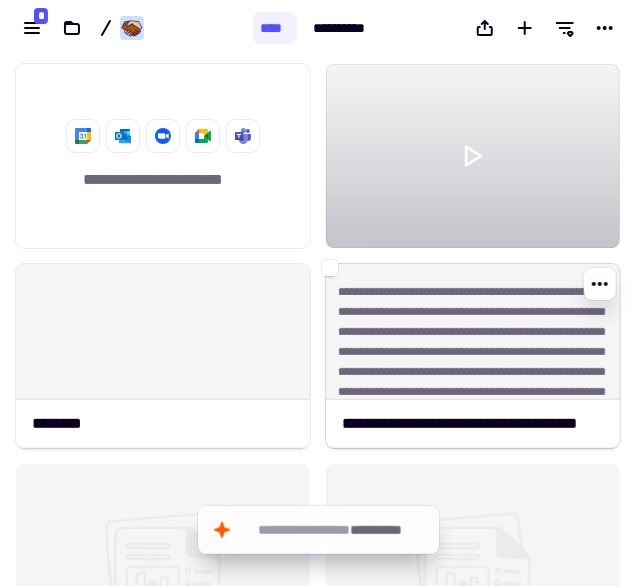 click on "**********" 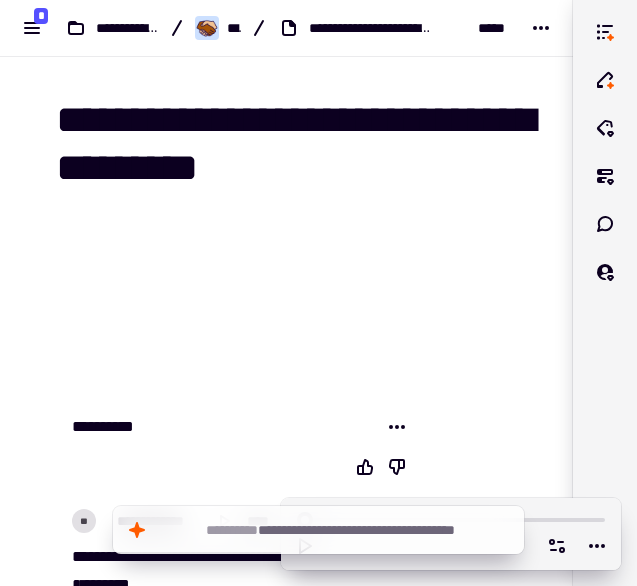 scroll, scrollTop: 0, scrollLeft: 0, axis: both 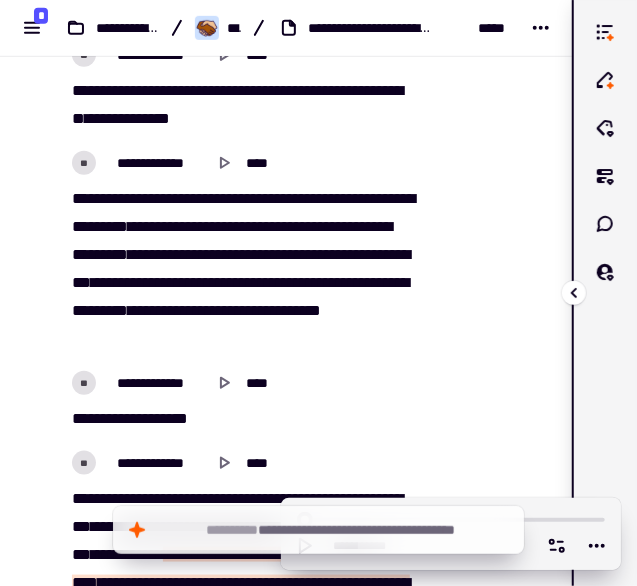 drag, startPoint x: 571, startPoint y: 30, endPoint x: 566, endPoint y: 87, distance: 57.21888 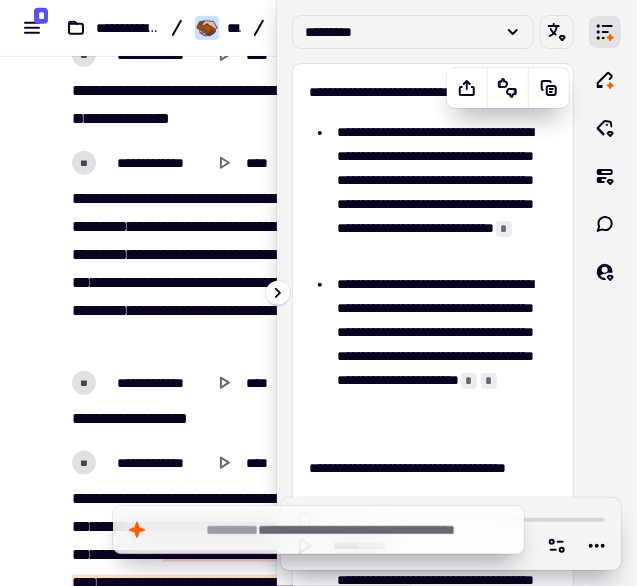 scroll, scrollTop: 2182, scrollLeft: 0, axis: vertical 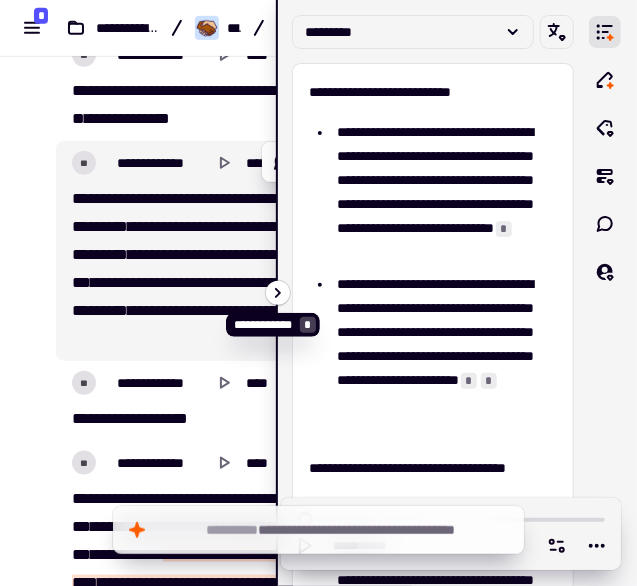 click 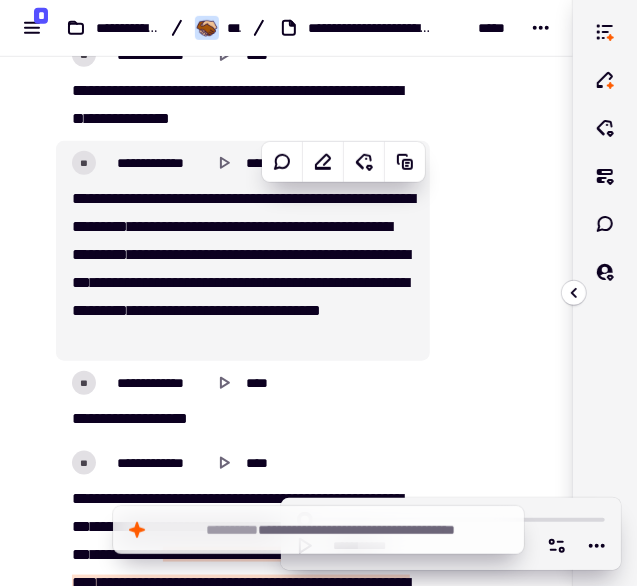 scroll, scrollTop: 2182, scrollLeft: 0, axis: vertical 